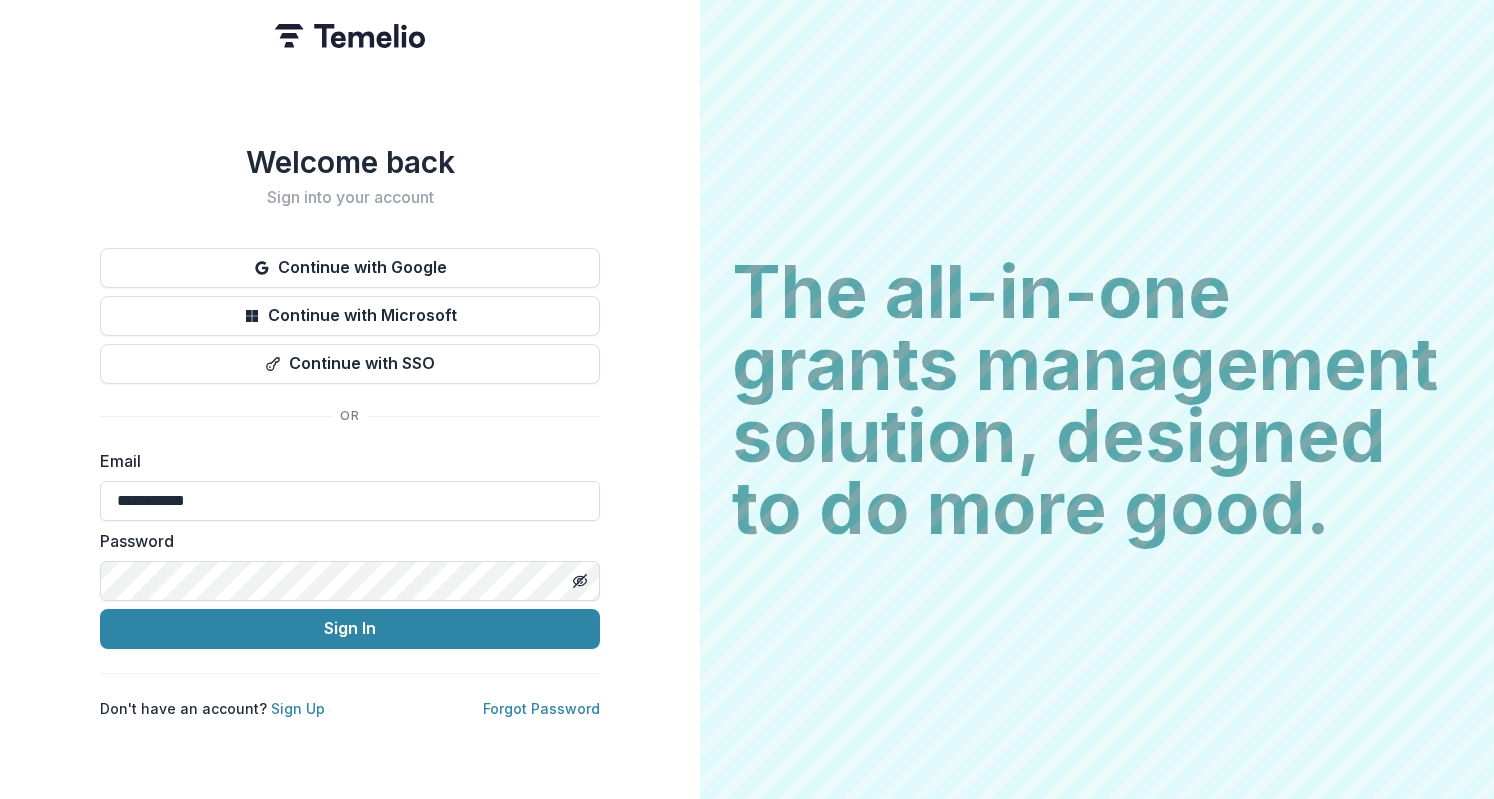 scroll, scrollTop: 0, scrollLeft: 0, axis: both 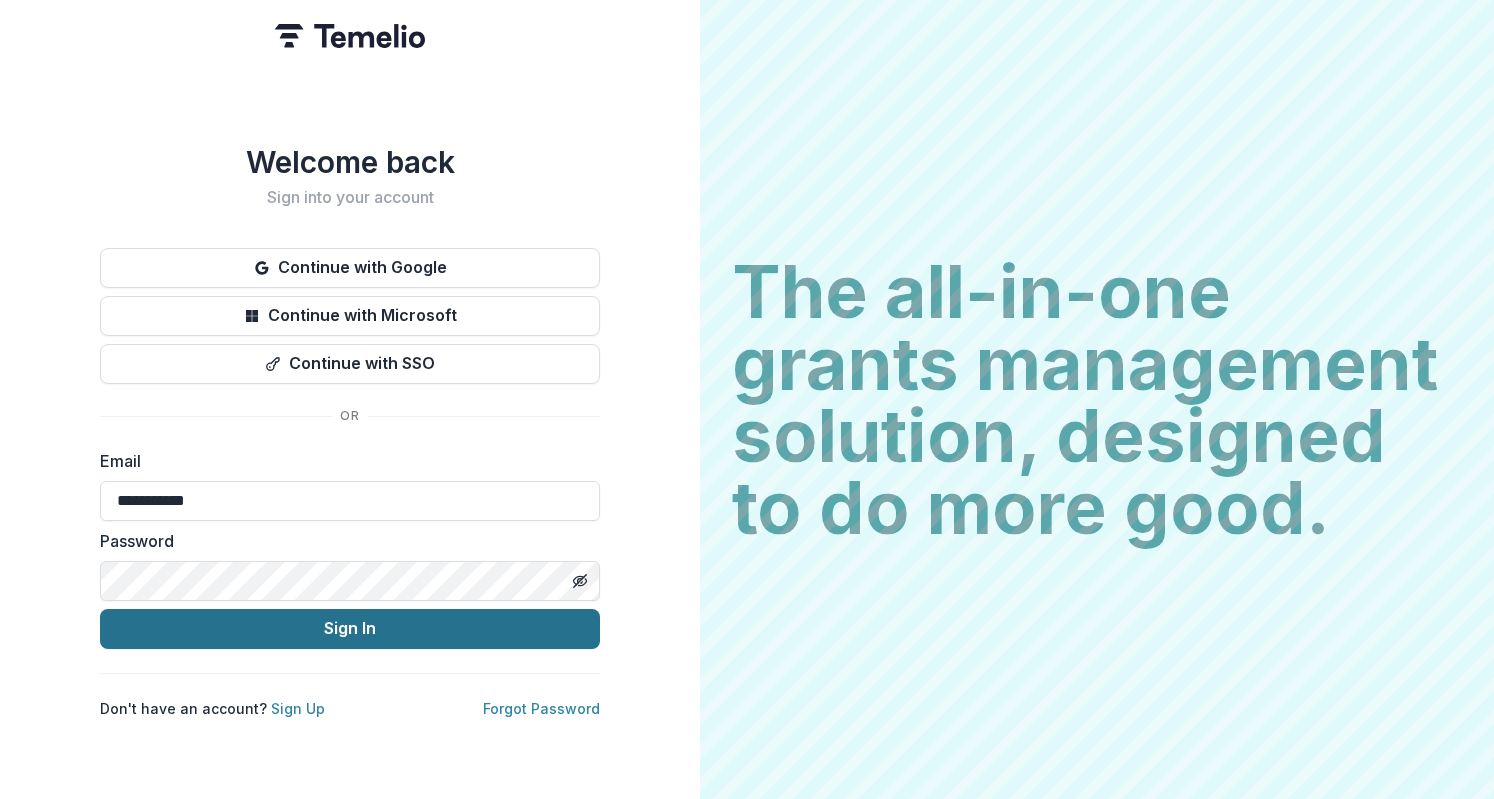 click on "Sign In" at bounding box center [350, 629] 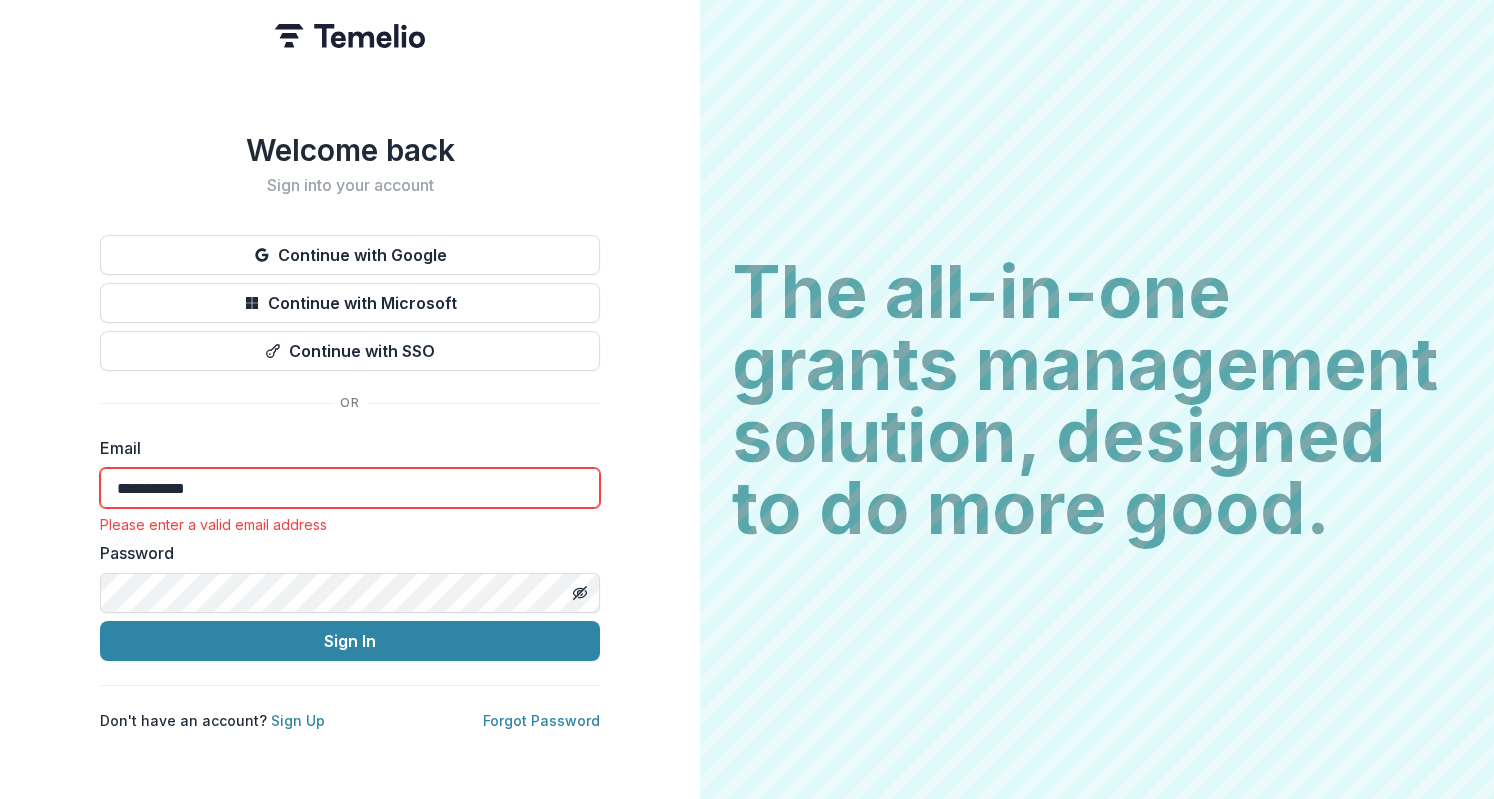click on "**********" at bounding box center (350, 488) 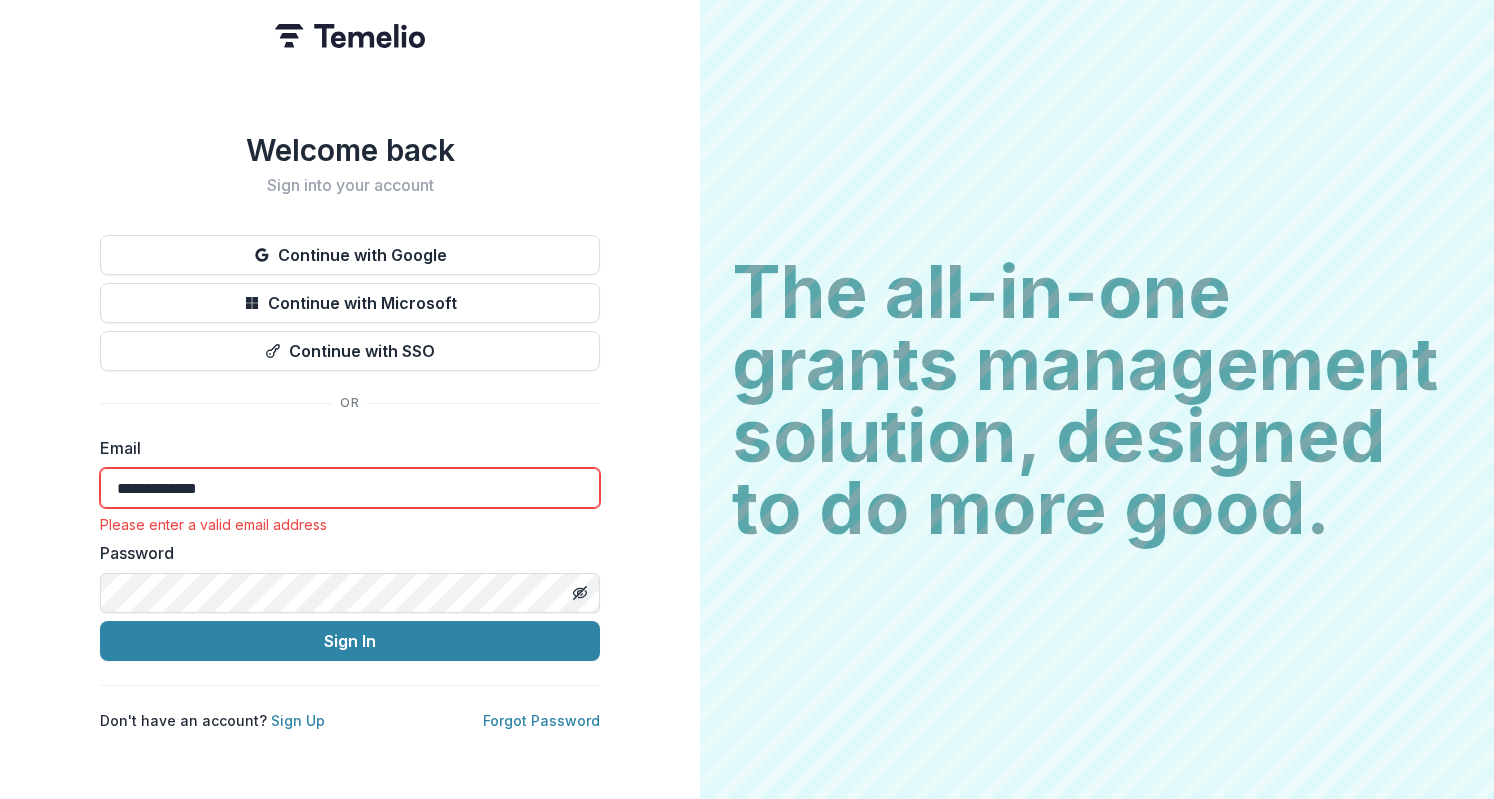 type on "**********" 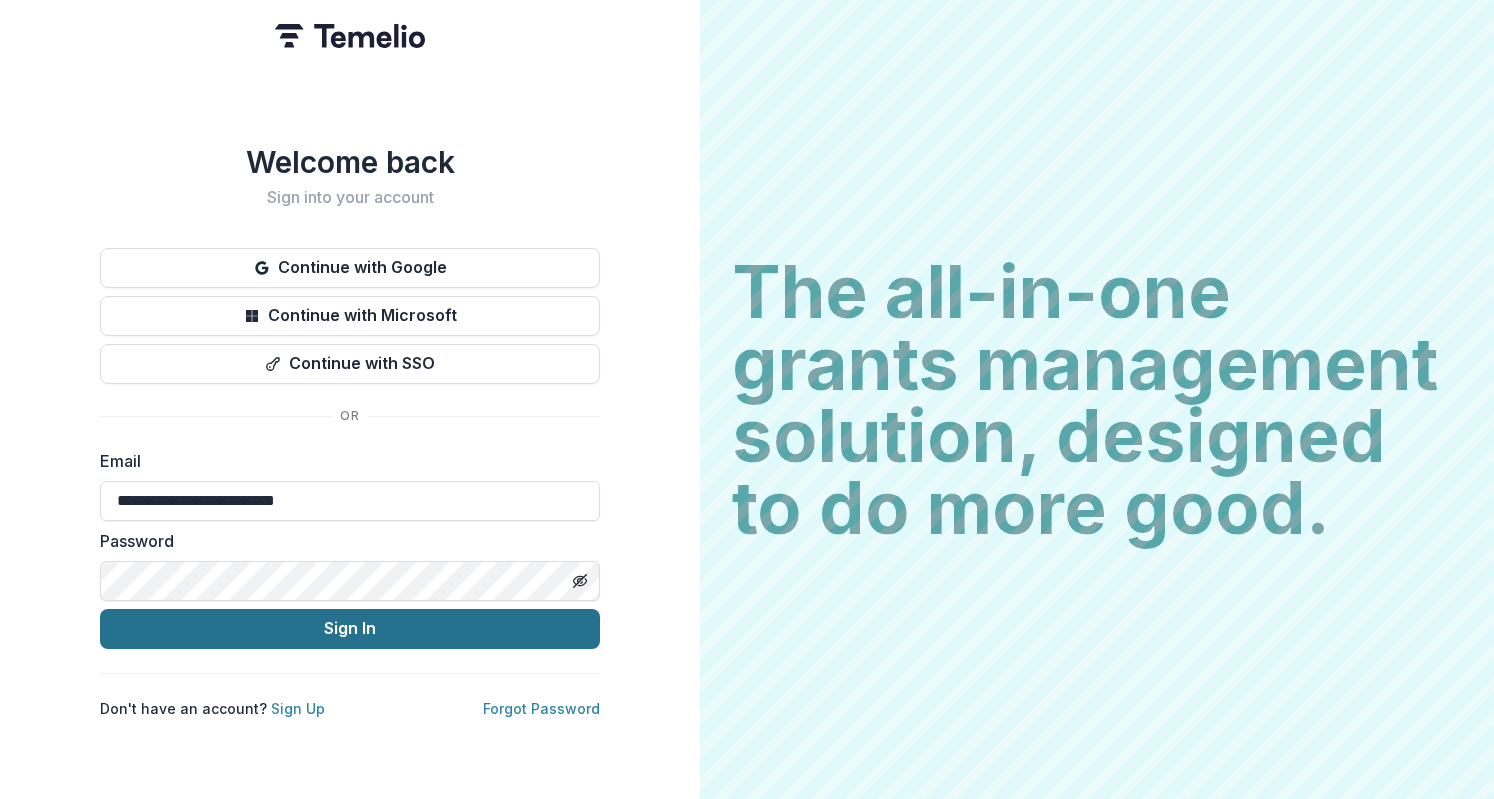 click on "Sign In" at bounding box center [350, 629] 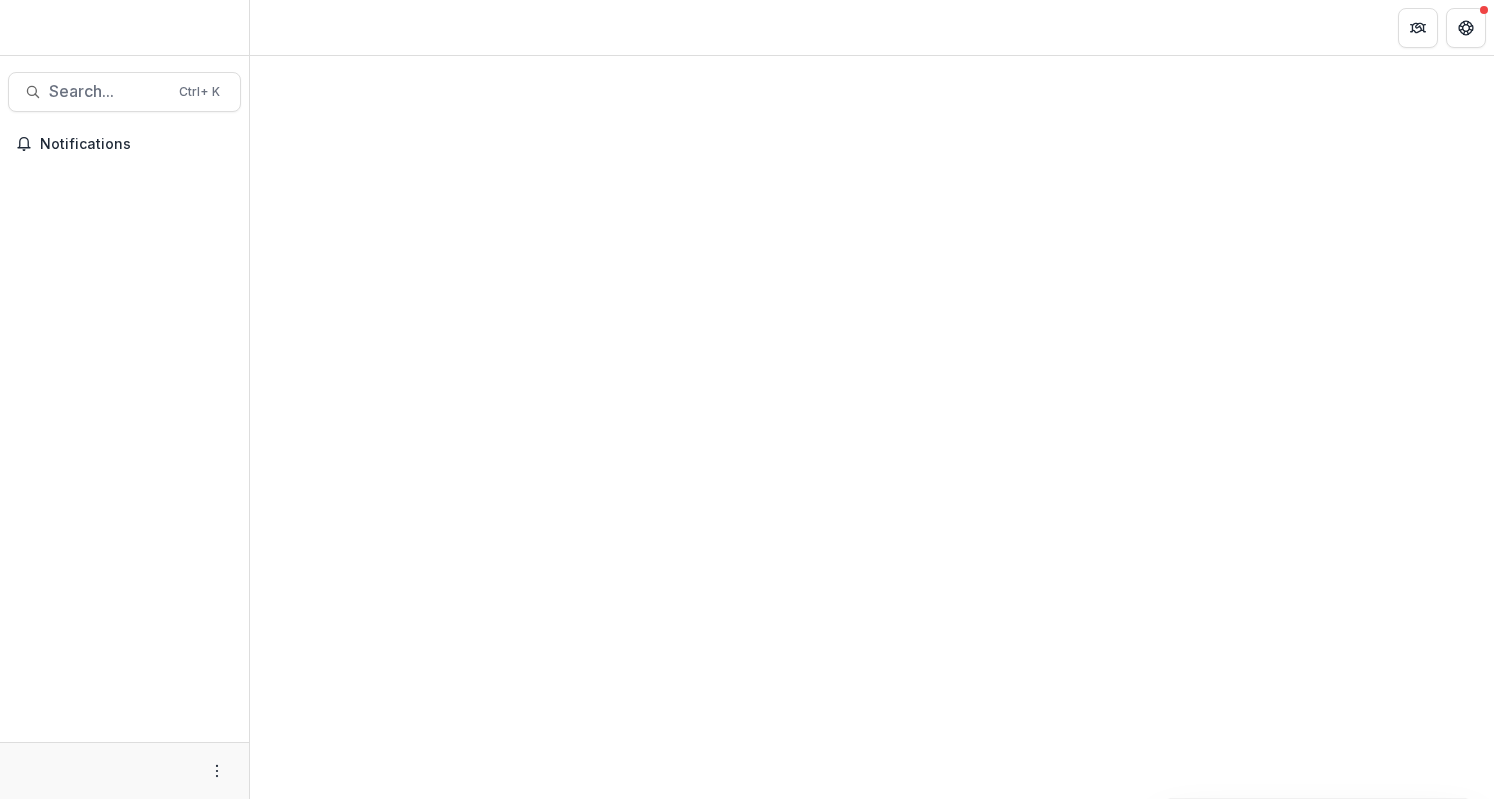 scroll, scrollTop: 0, scrollLeft: 0, axis: both 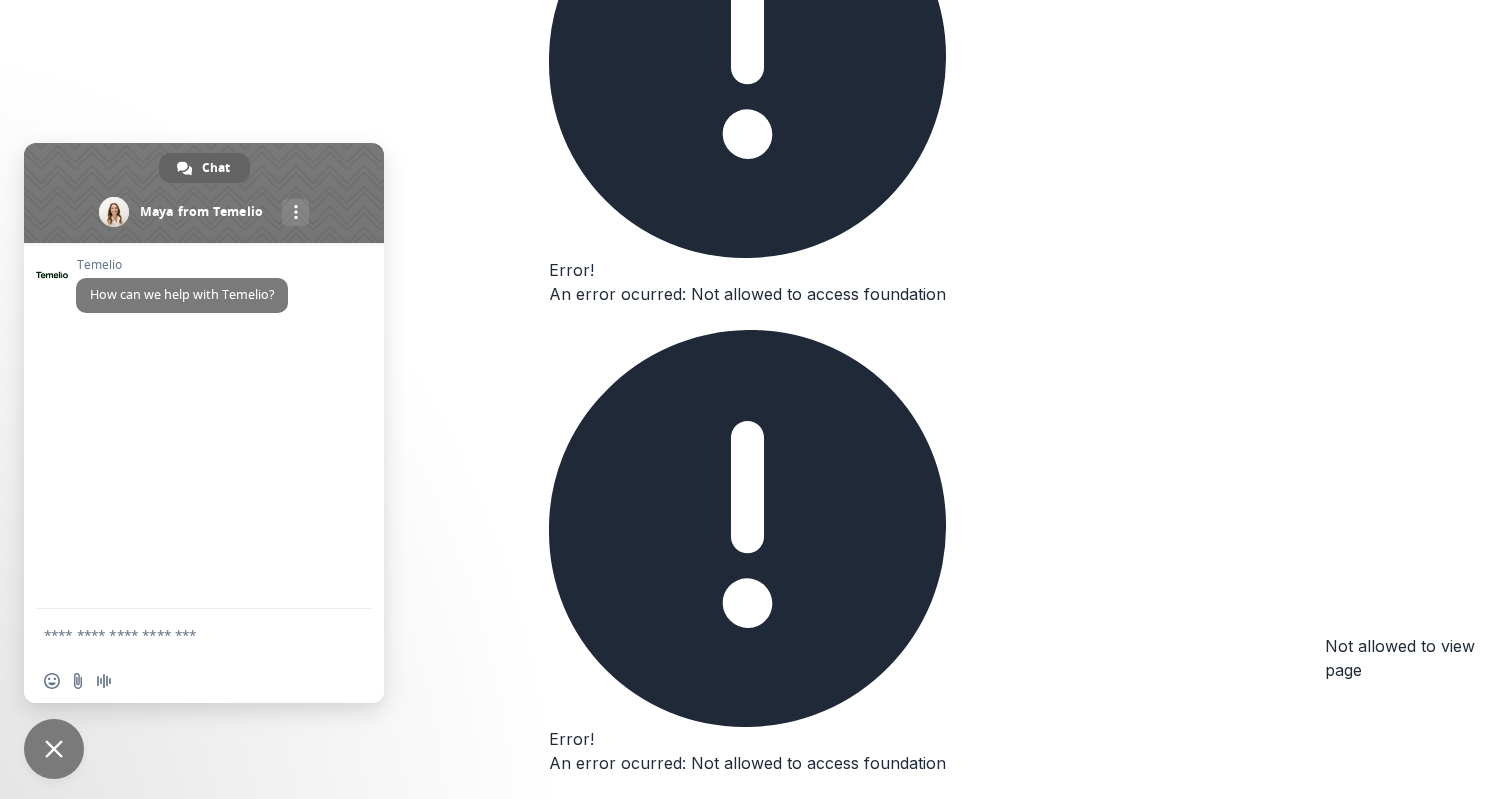 click at bounding box center [549, -2021] 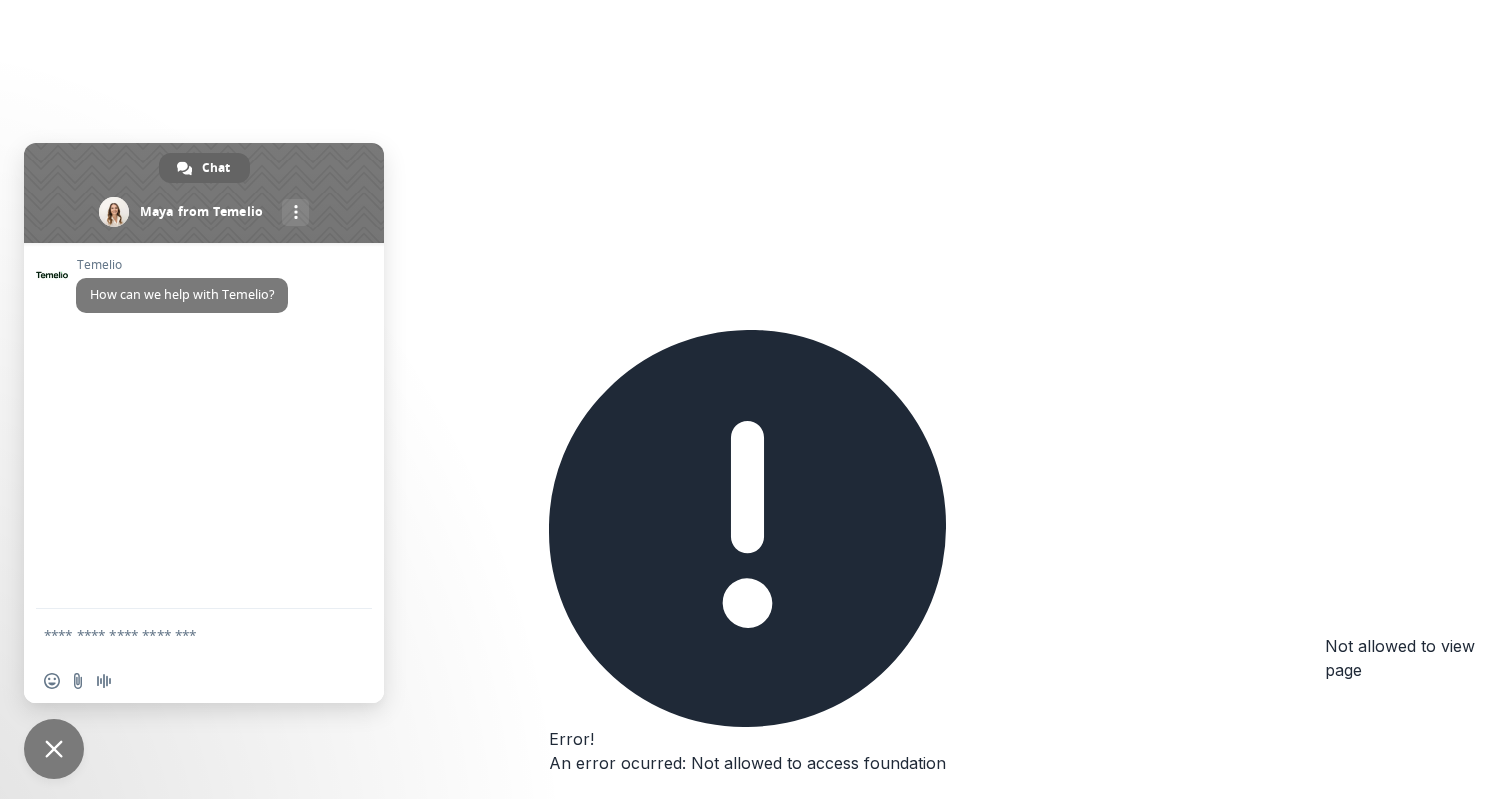 click 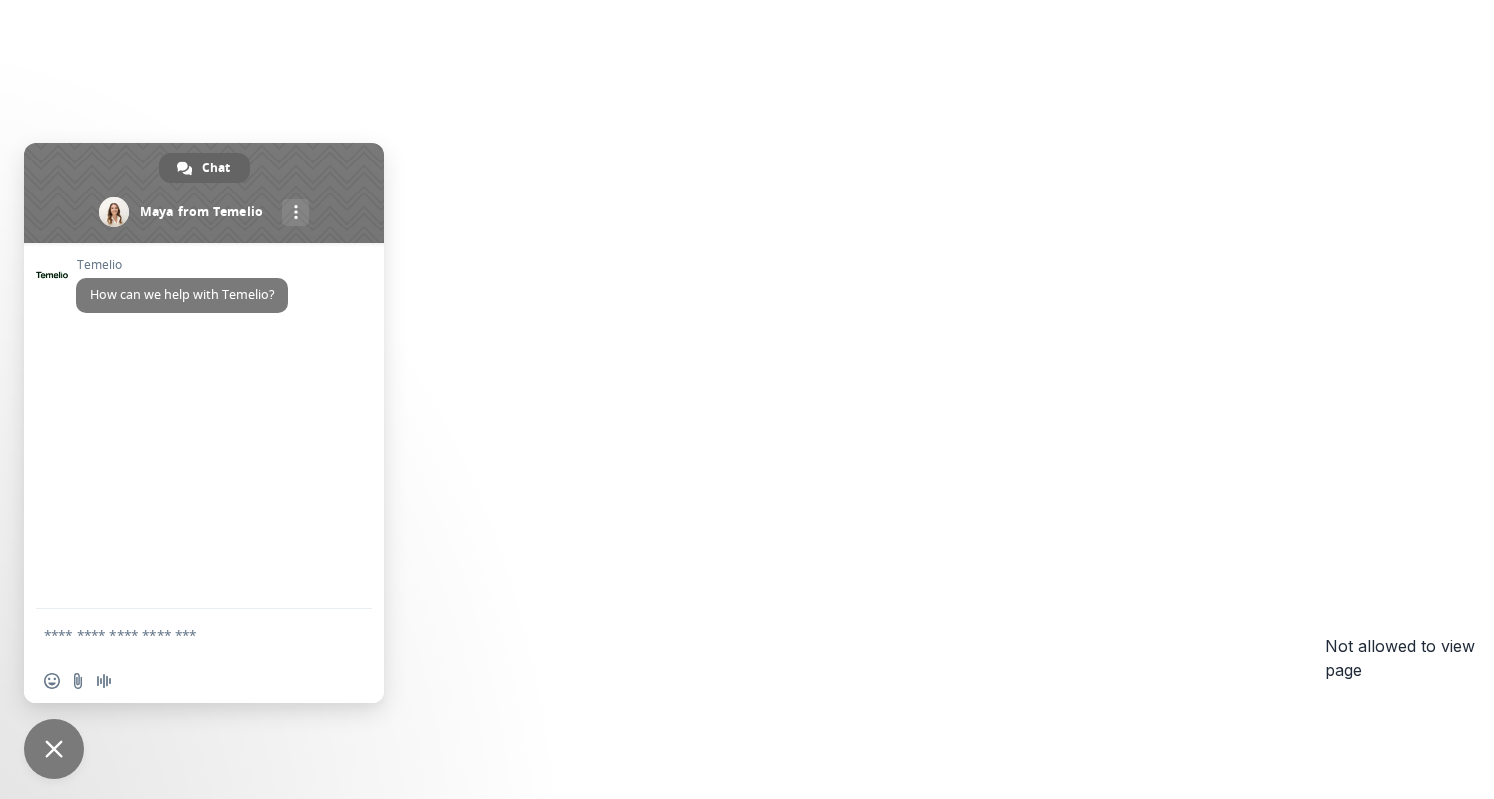 click at bounding box center [54, 749] 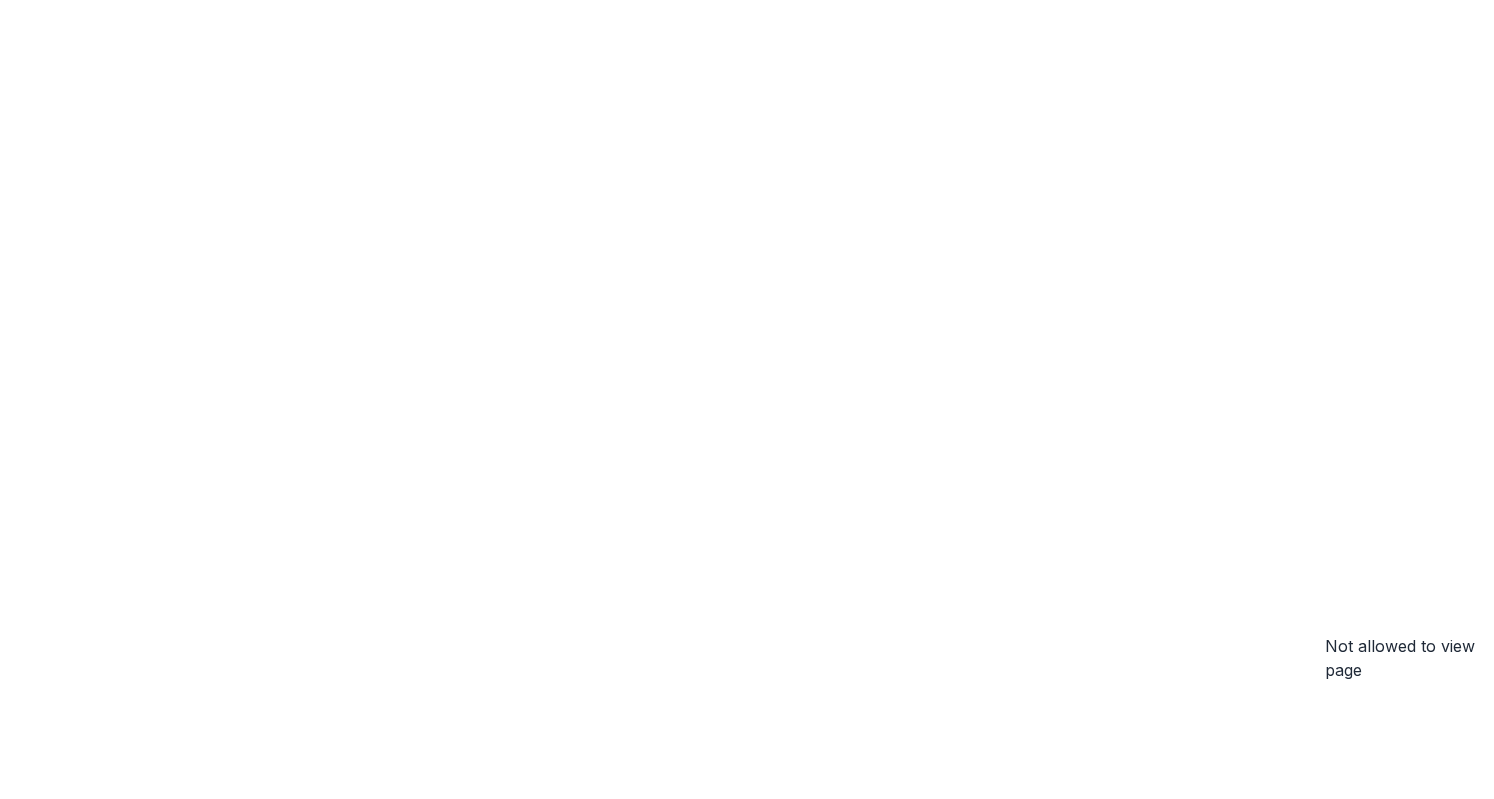 click on "Logout" at bounding box center (38, 1401) 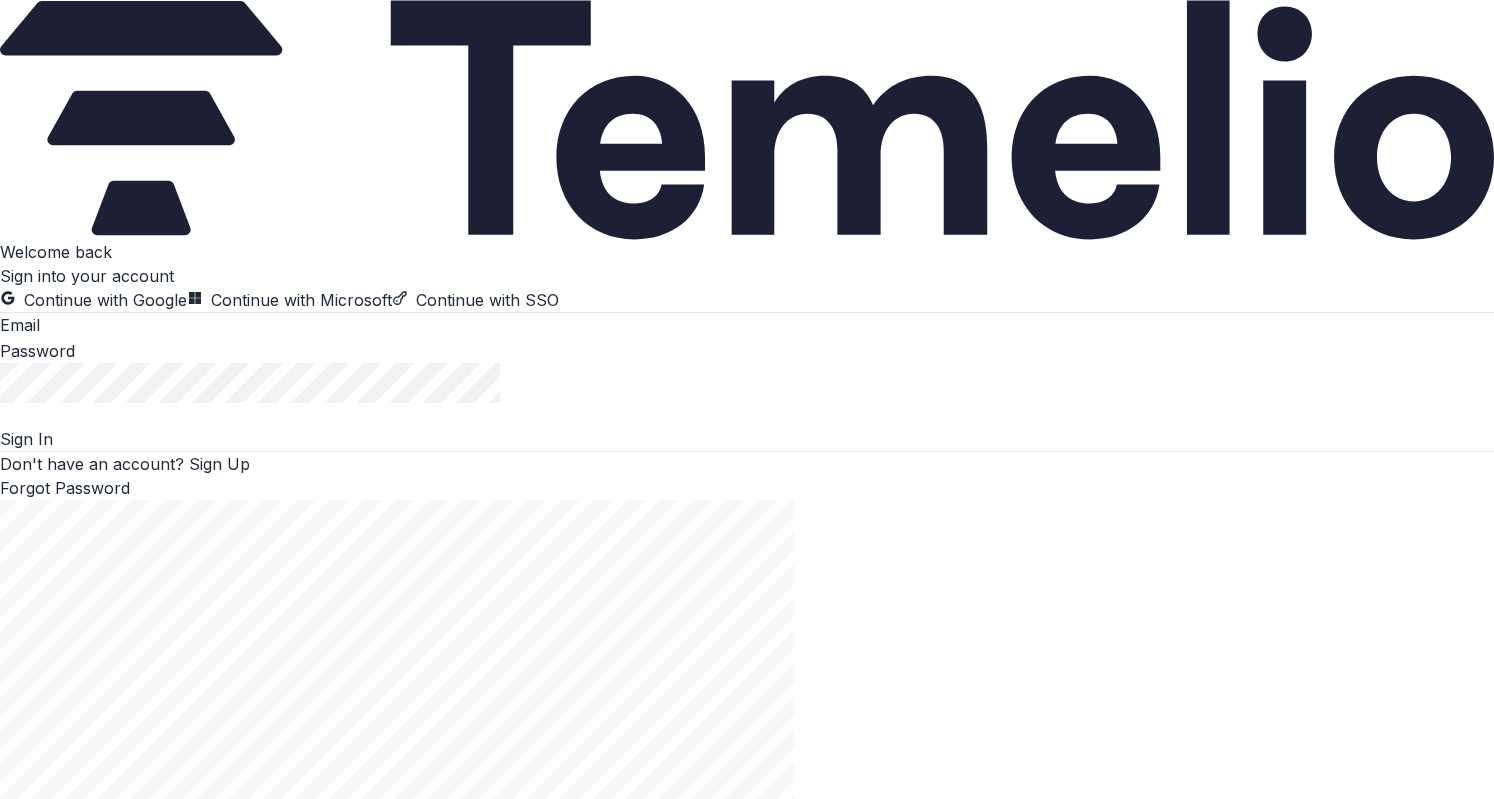 click at bounding box center [120, 327] 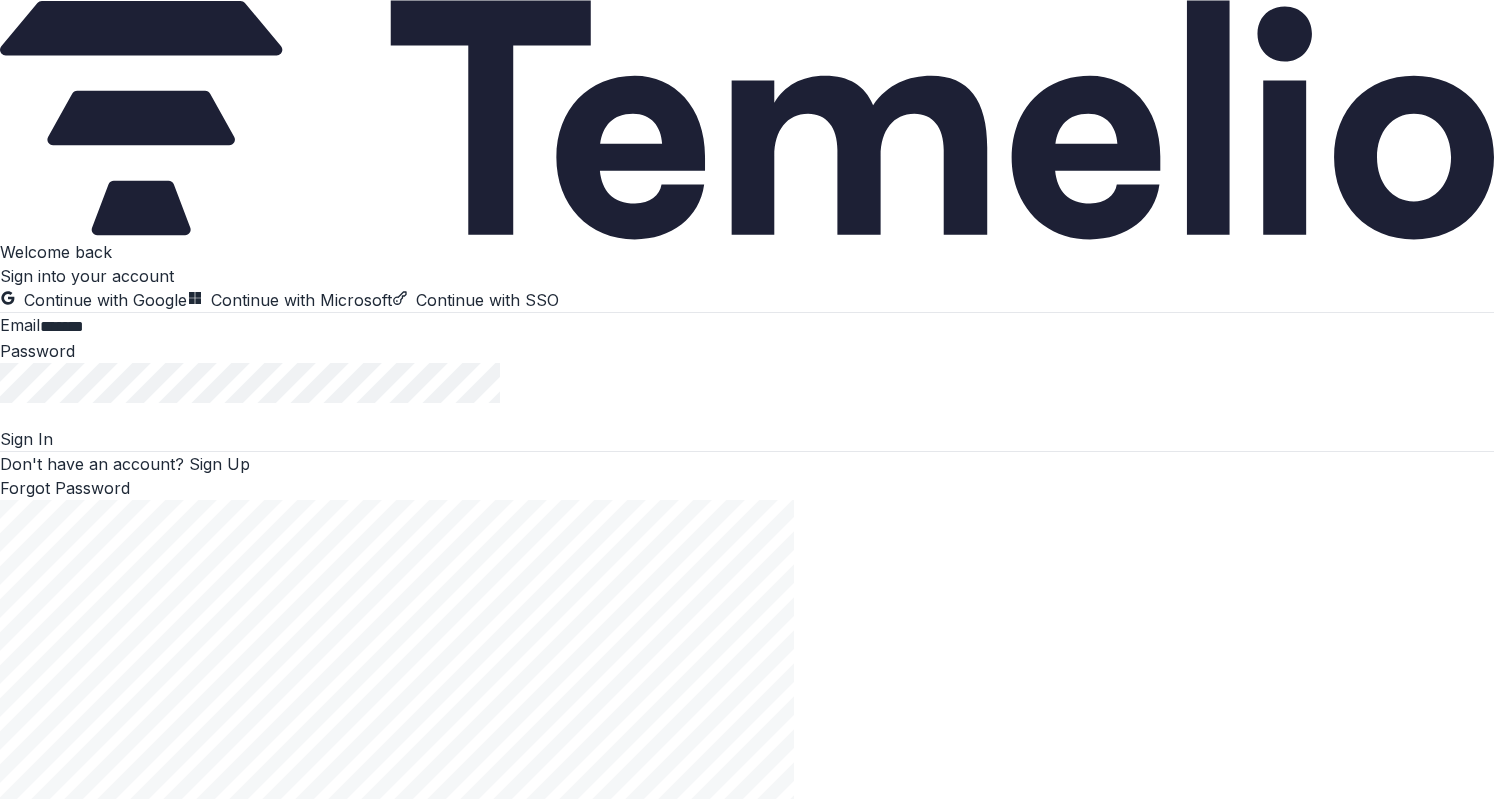 type on "**********" 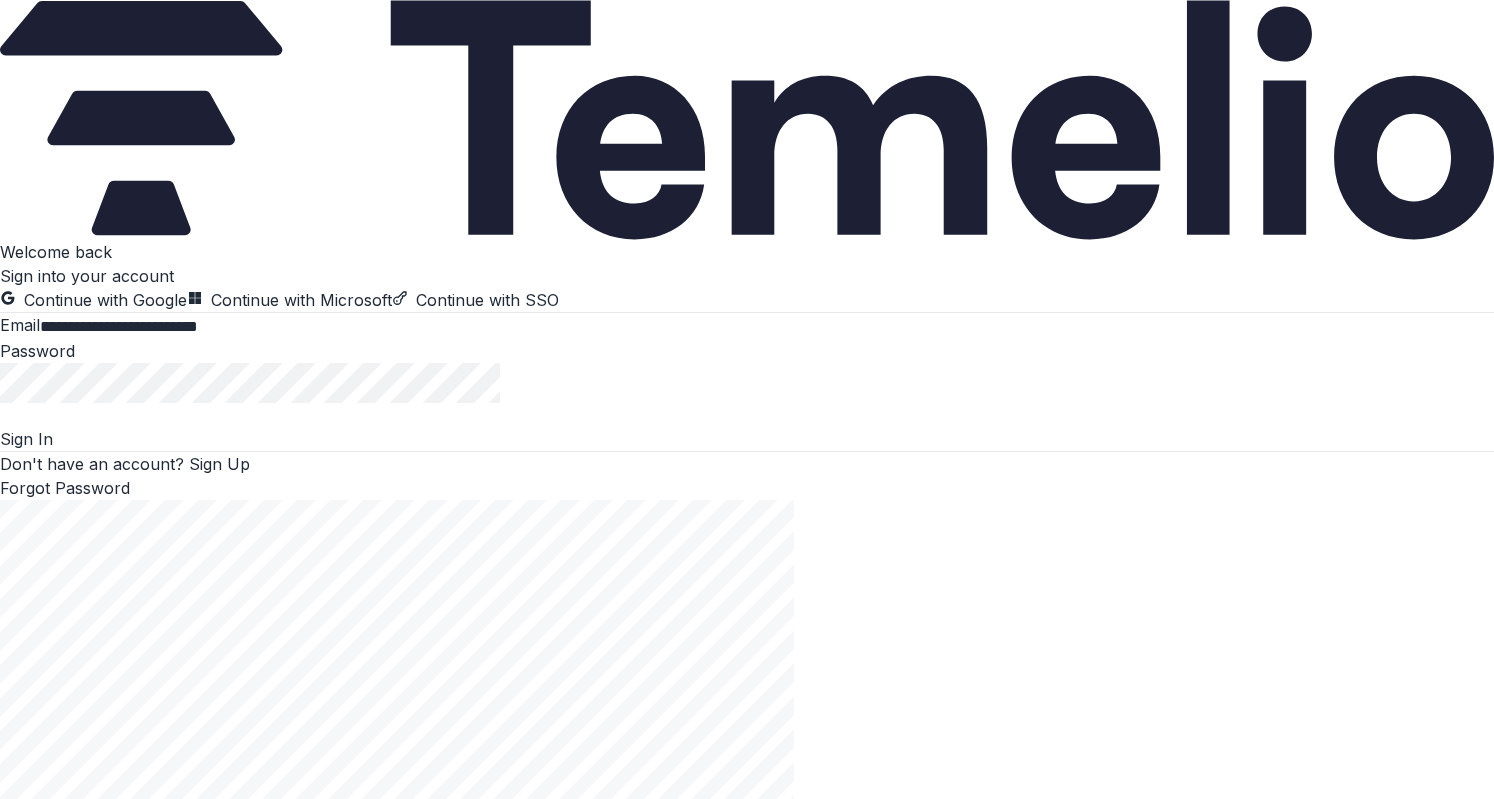 click on "Sign In" at bounding box center (26, 439) 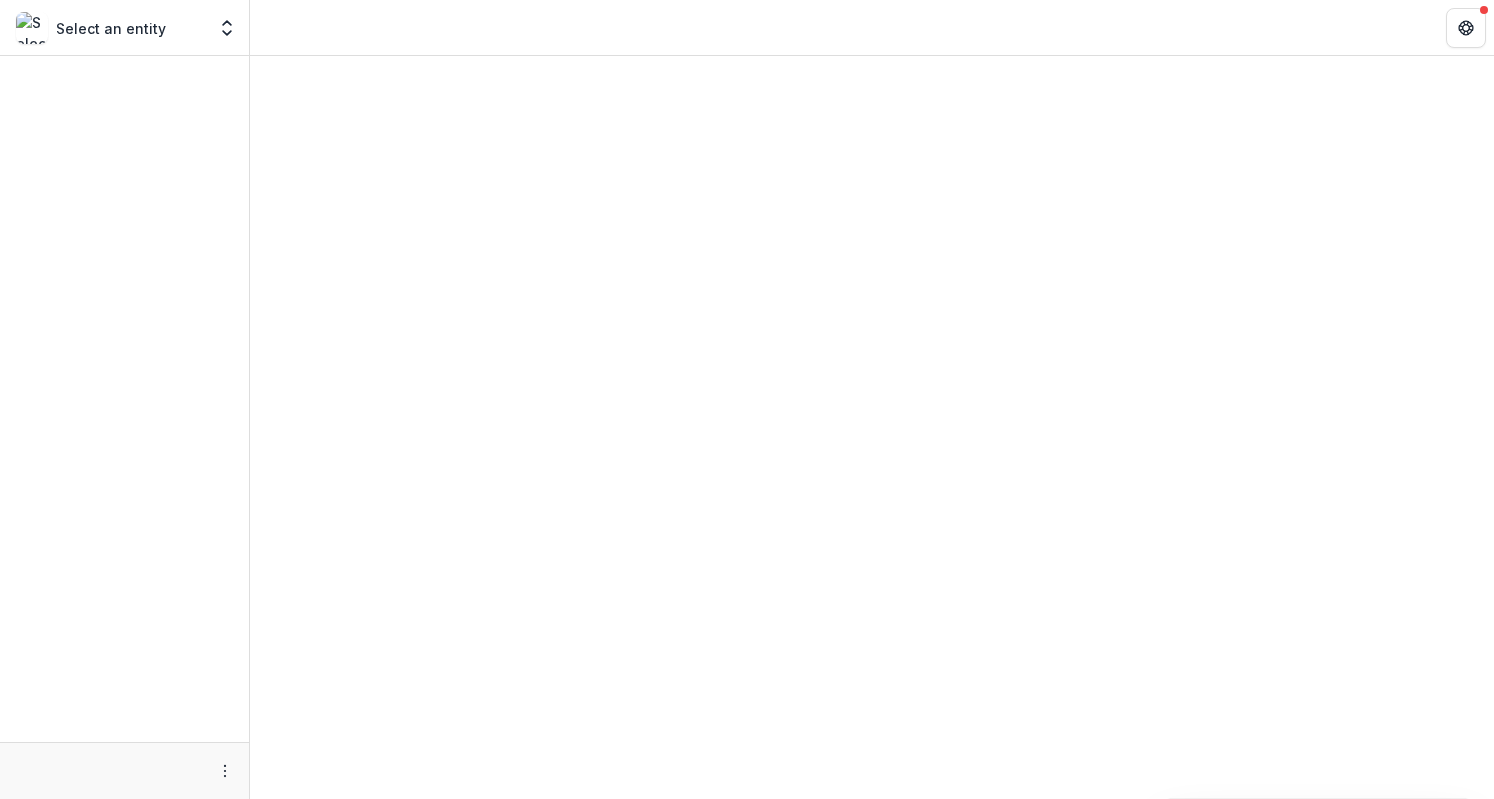 scroll, scrollTop: 0, scrollLeft: 0, axis: both 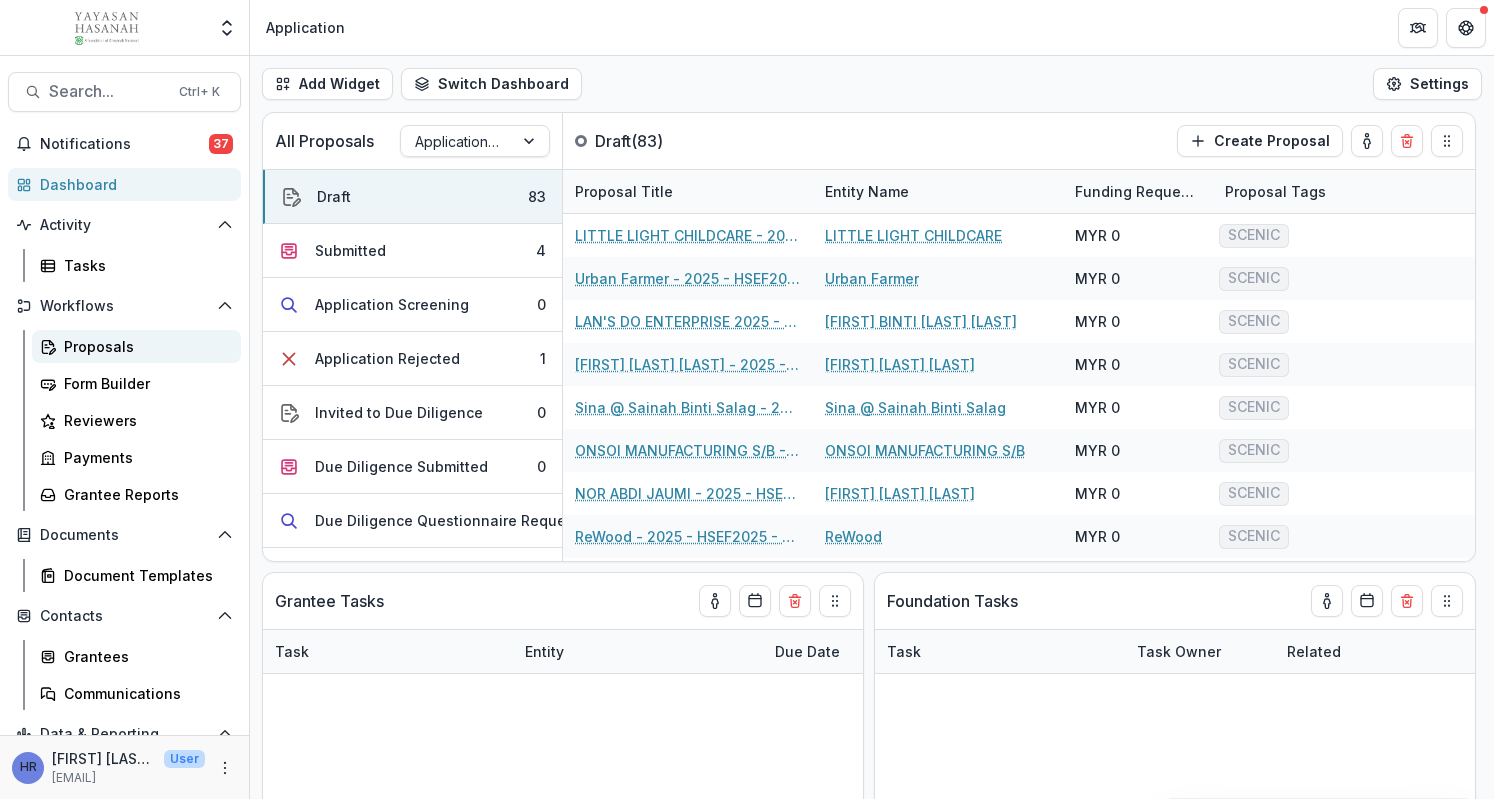 click on "Proposals" at bounding box center [136, 346] 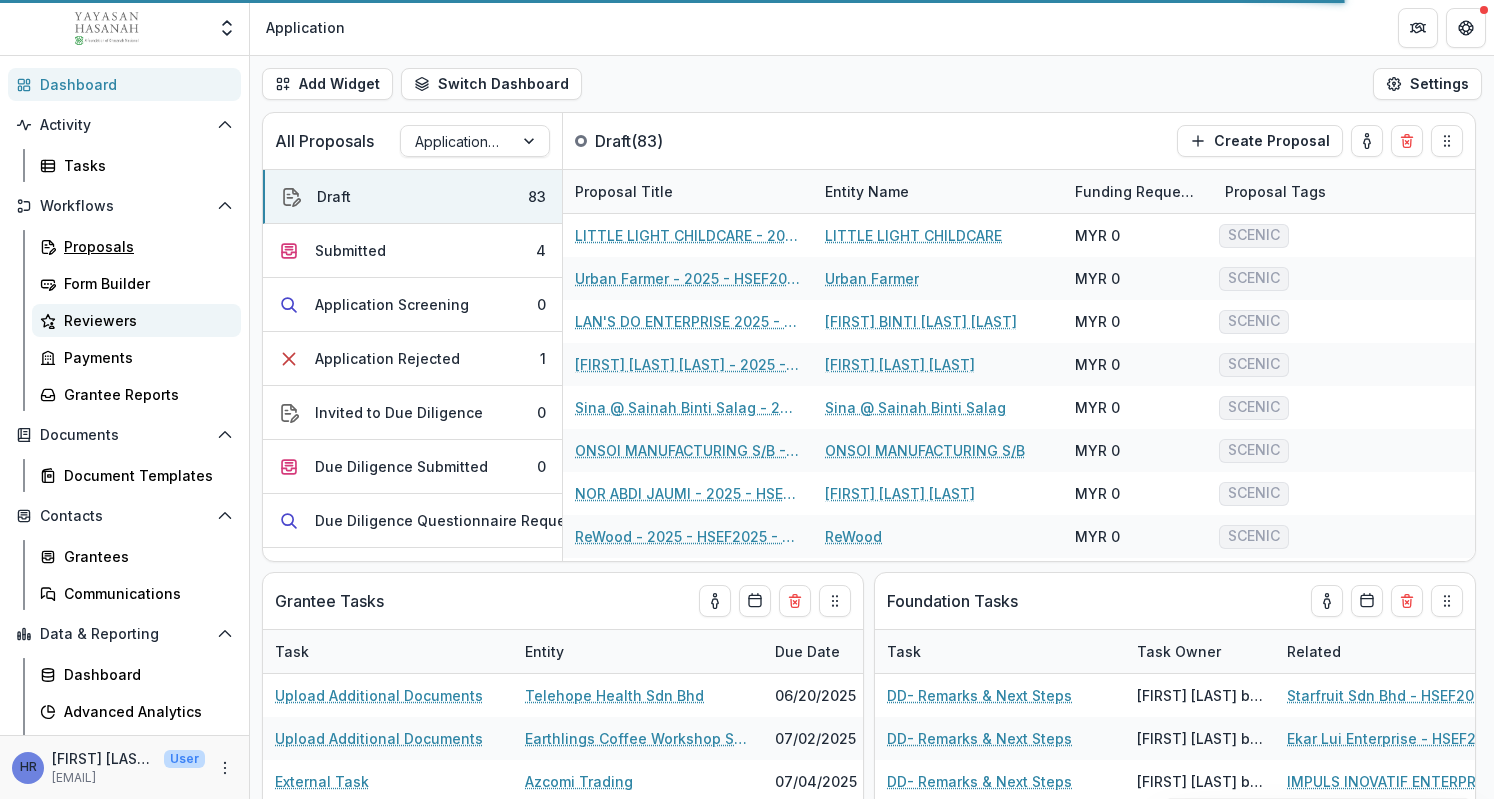 scroll, scrollTop: 128, scrollLeft: 0, axis: vertical 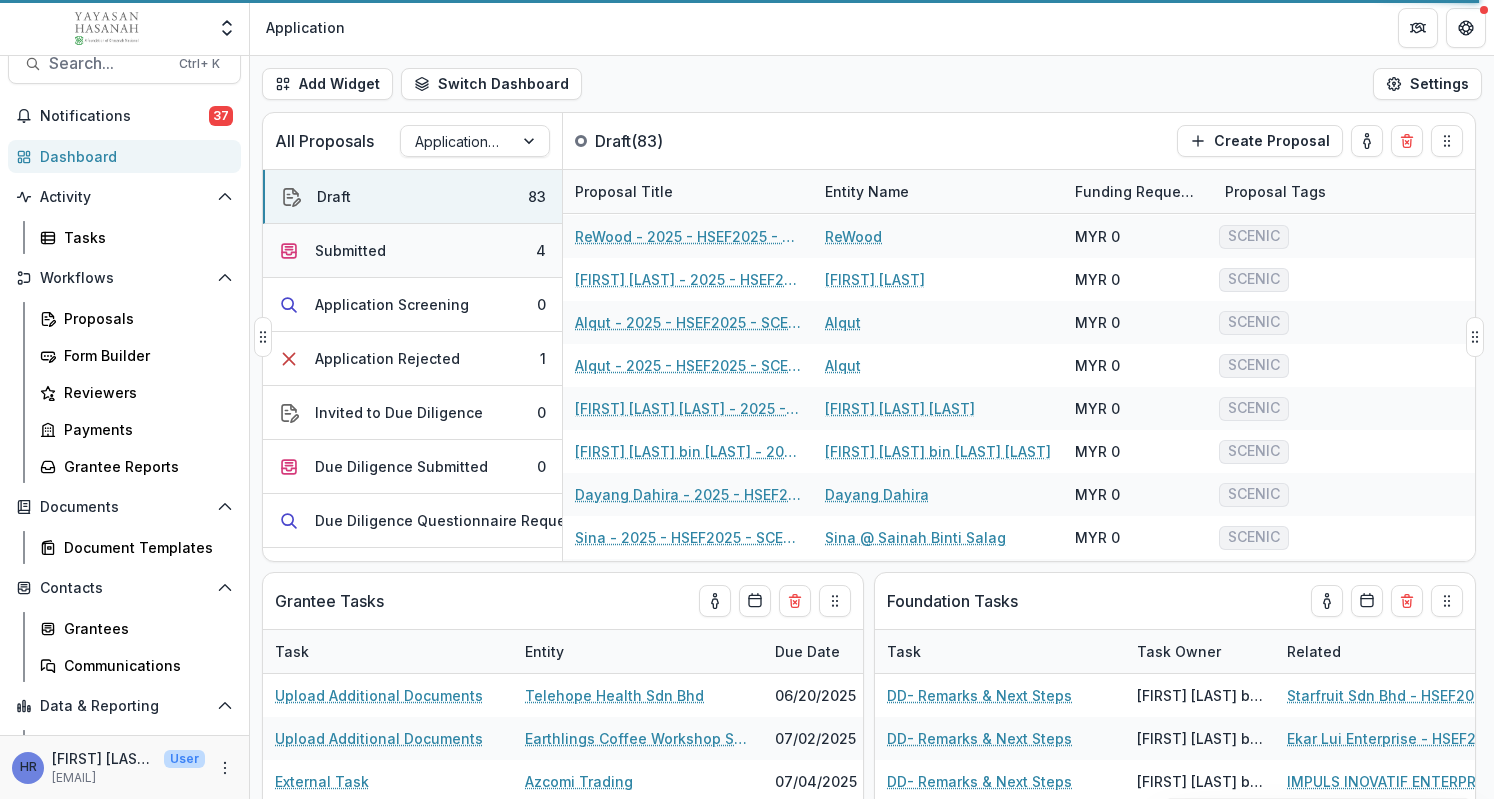 click on "Submitted 4" at bounding box center (412, 251) 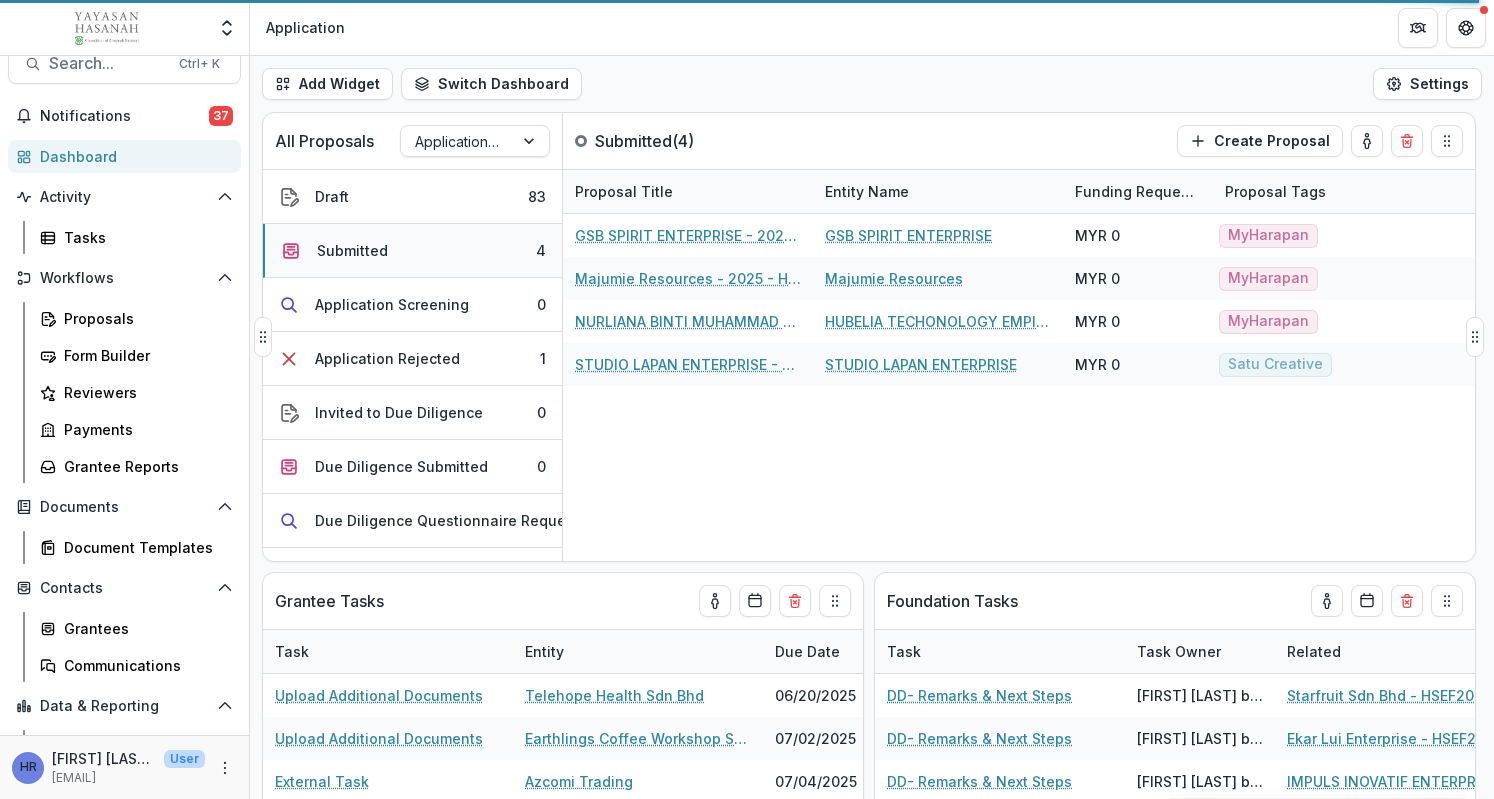 scroll, scrollTop: 0, scrollLeft: 0, axis: both 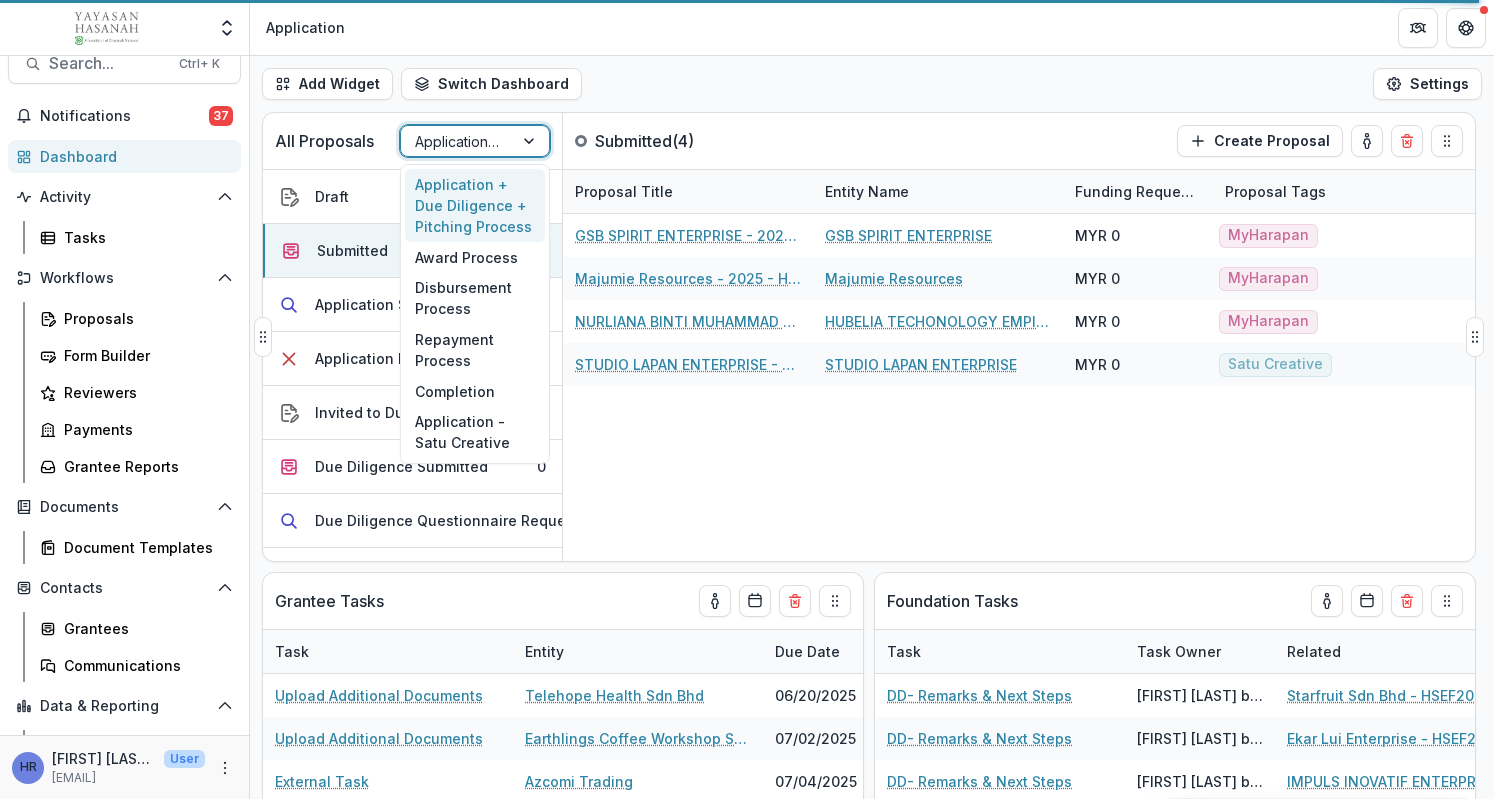 click at bounding box center [457, 141] 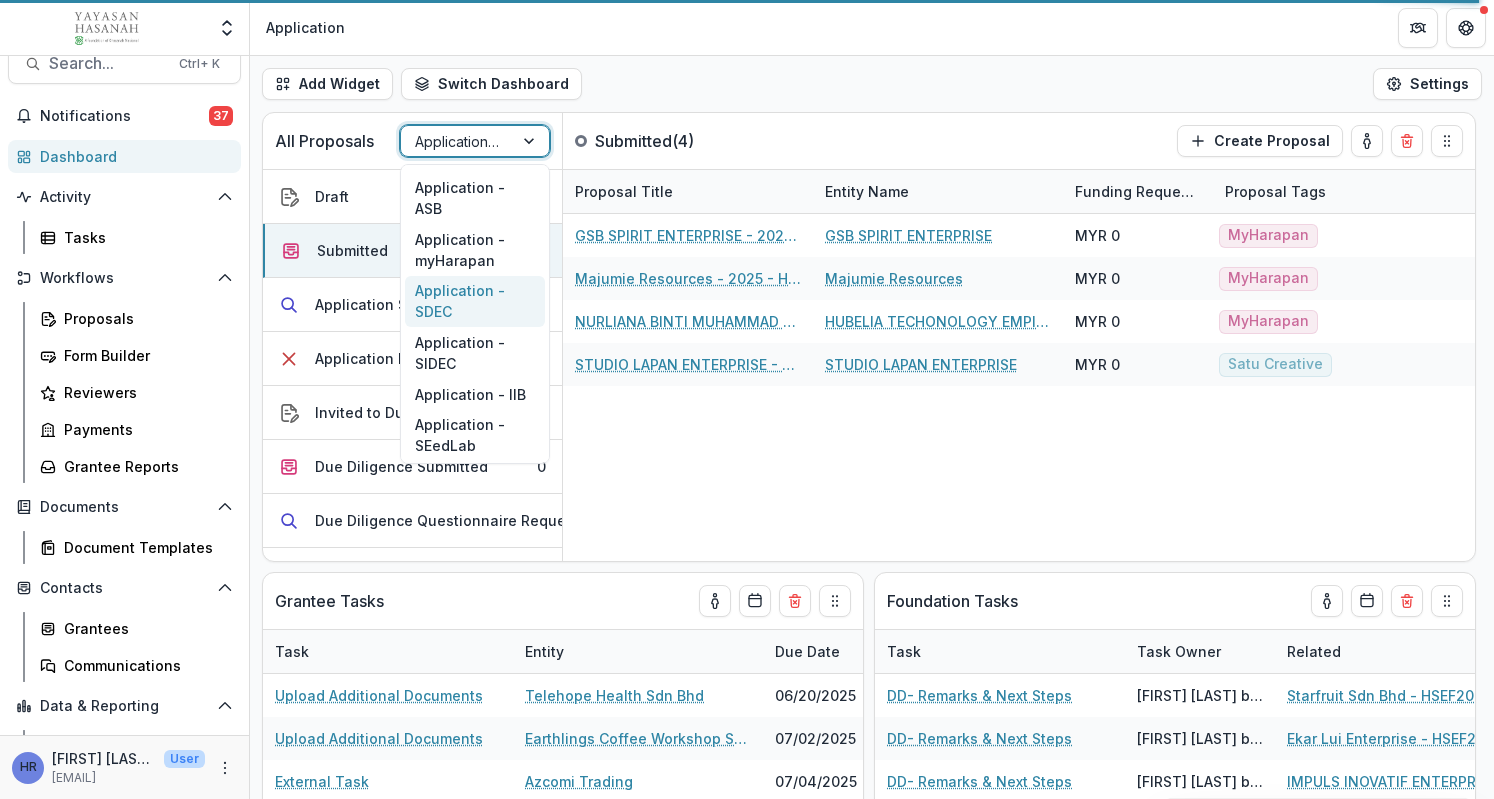 scroll, scrollTop: 338, scrollLeft: 0, axis: vertical 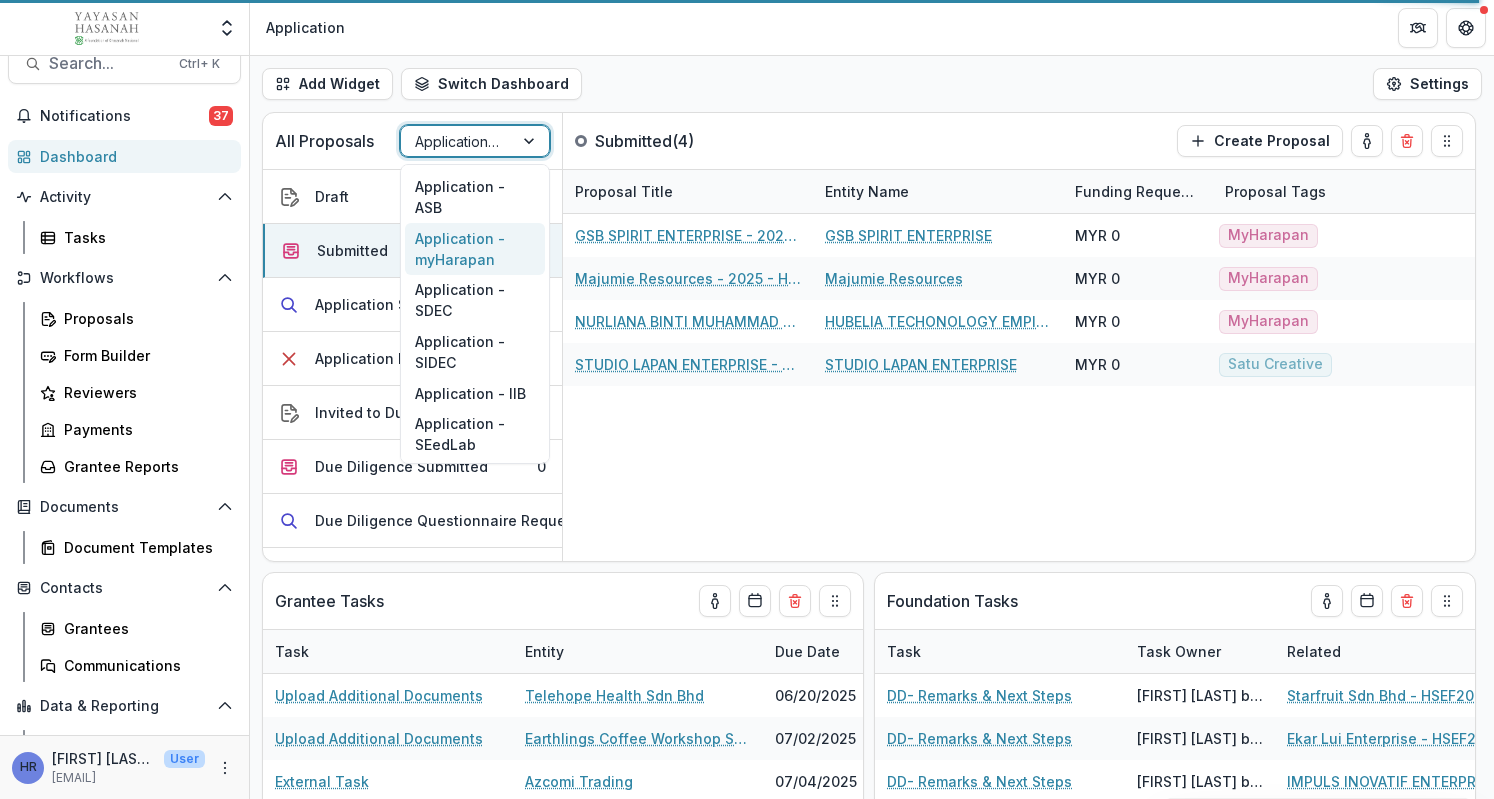 click on "Application - myHarapan" at bounding box center [475, 249] 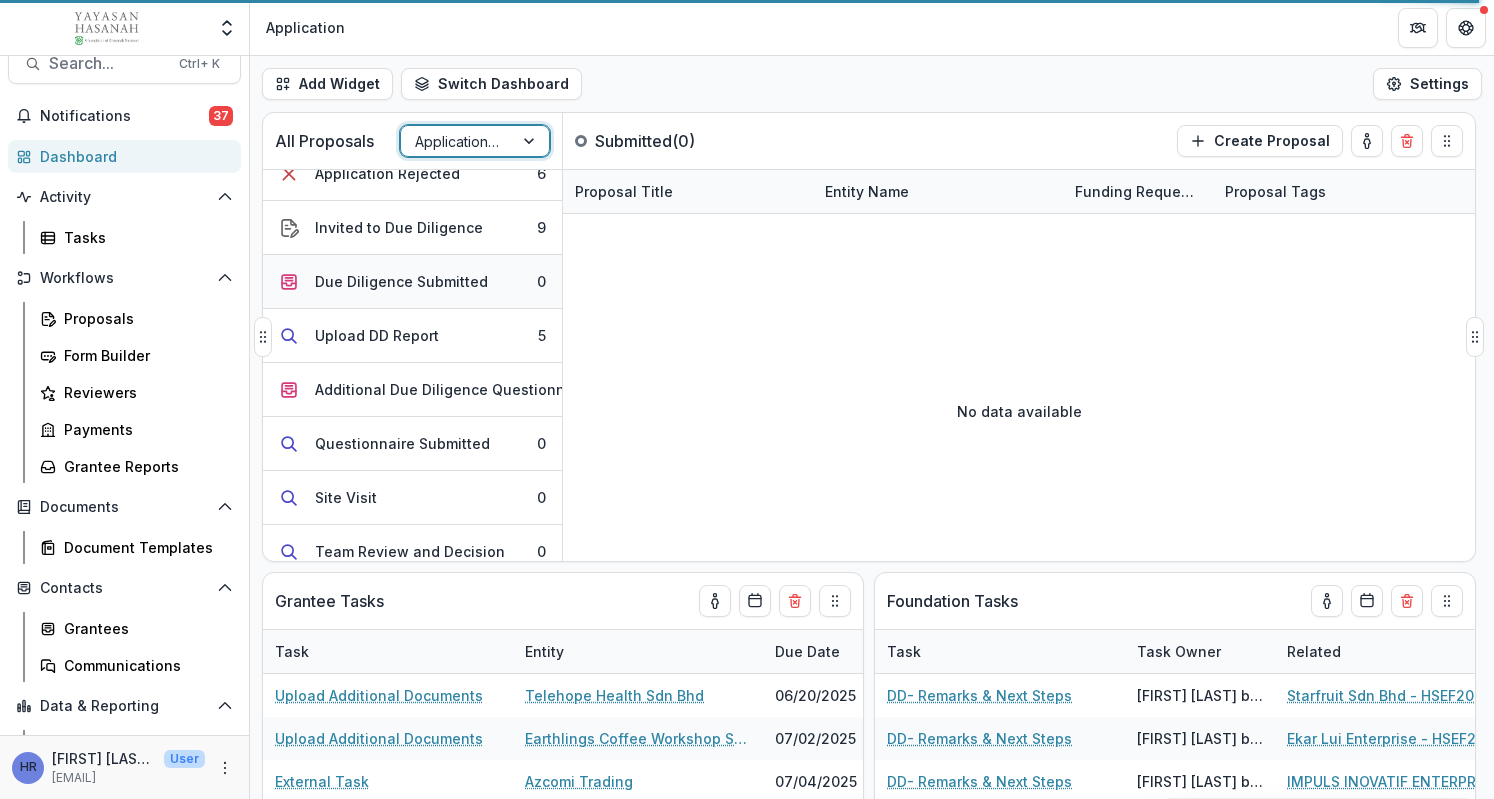 scroll, scrollTop: 100, scrollLeft: 0, axis: vertical 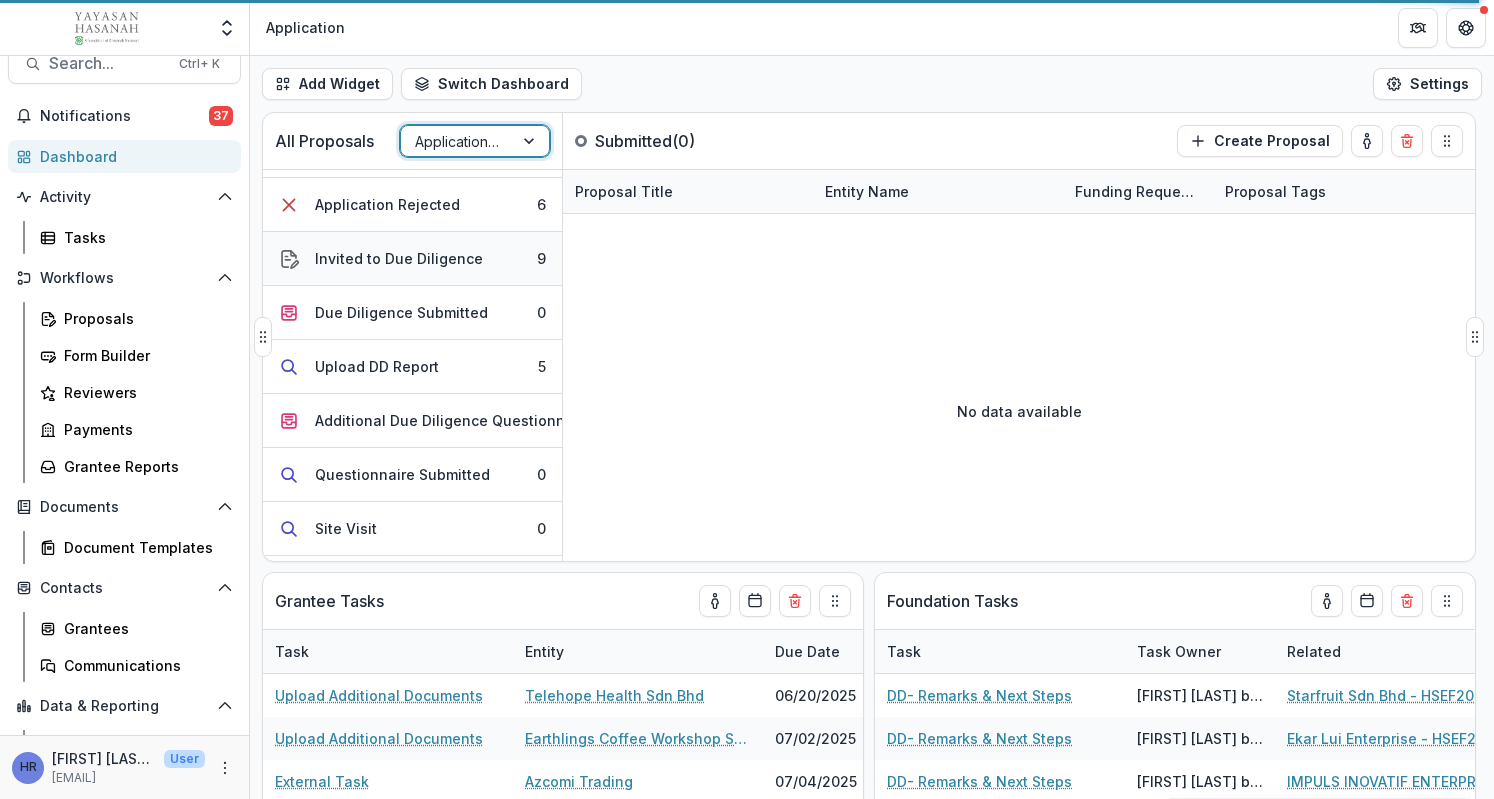 click on "Invited to Due Diligence" at bounding box center [399, 258] 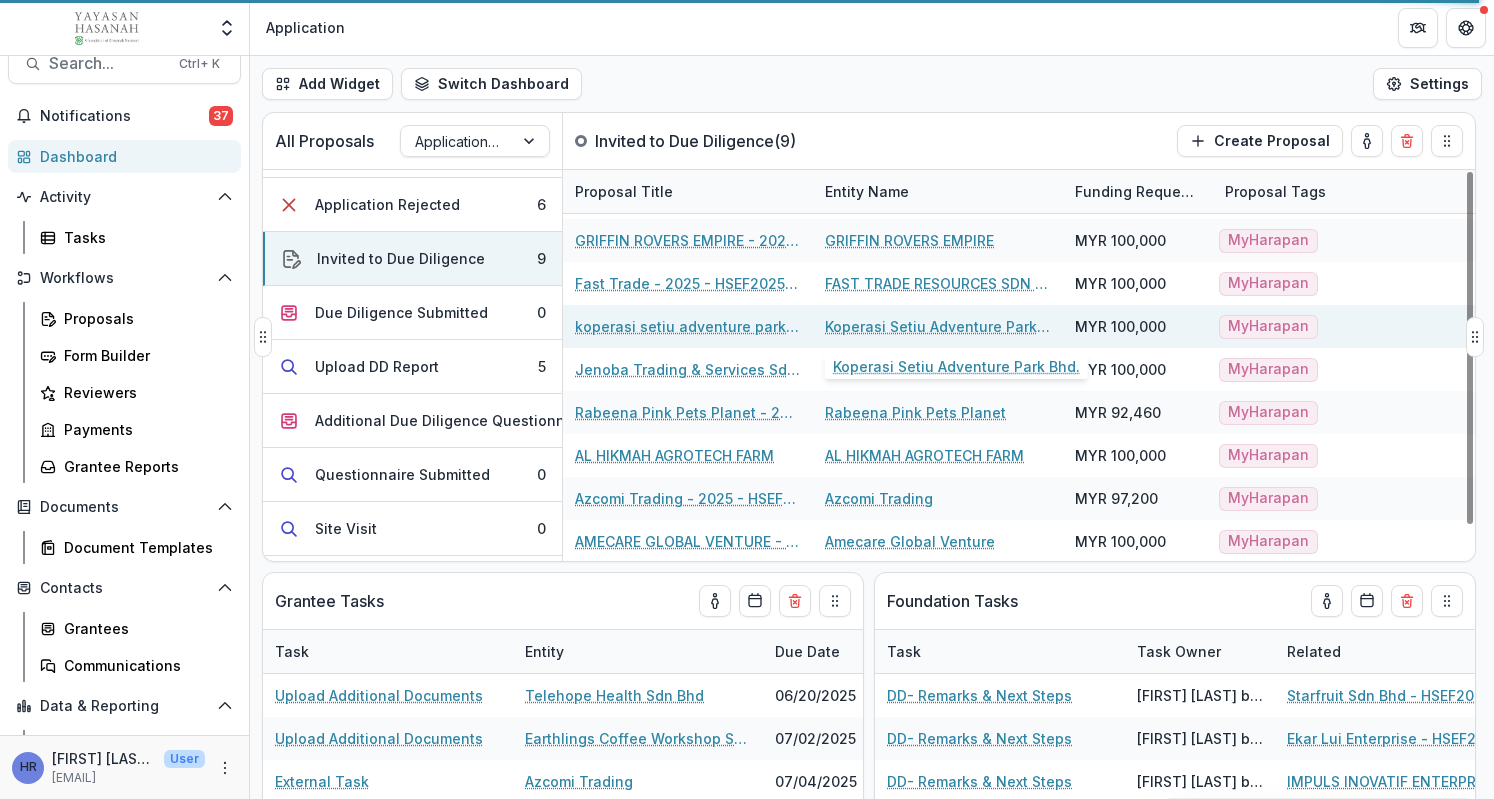scroll, scrollTop: 0, scrollLeft: 0, axis: both 